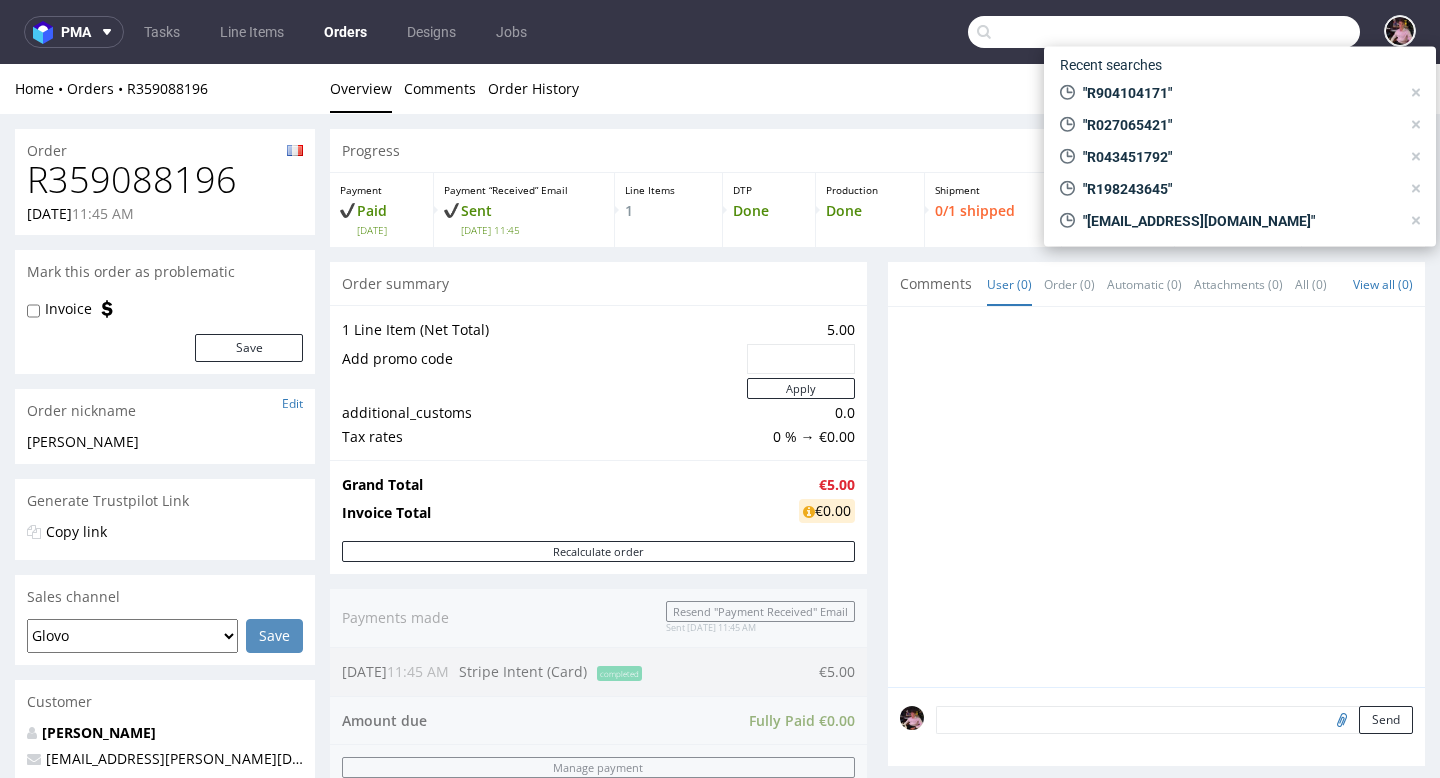 scroll, scrollTop: 0, scrollLeft: 0, axis: both 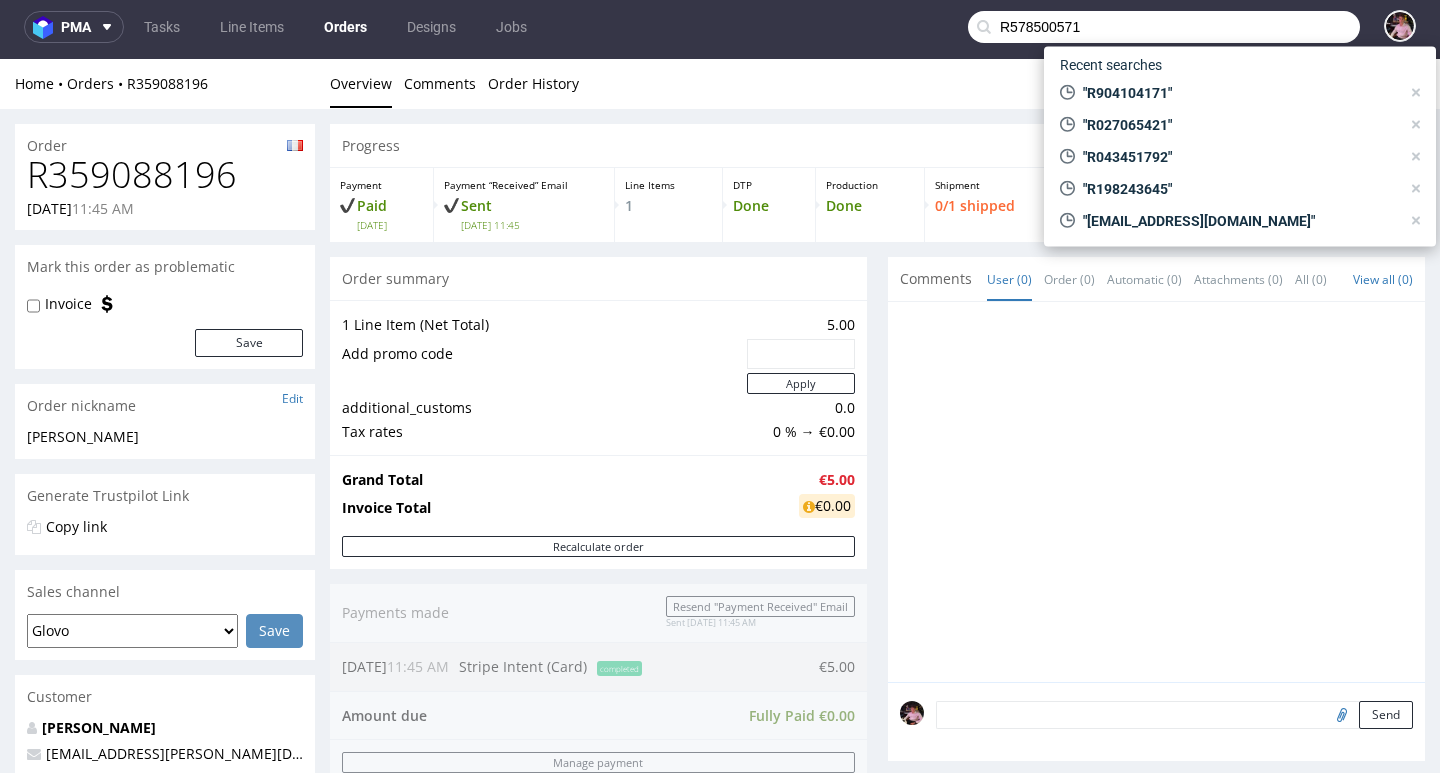 type on "R578500571" 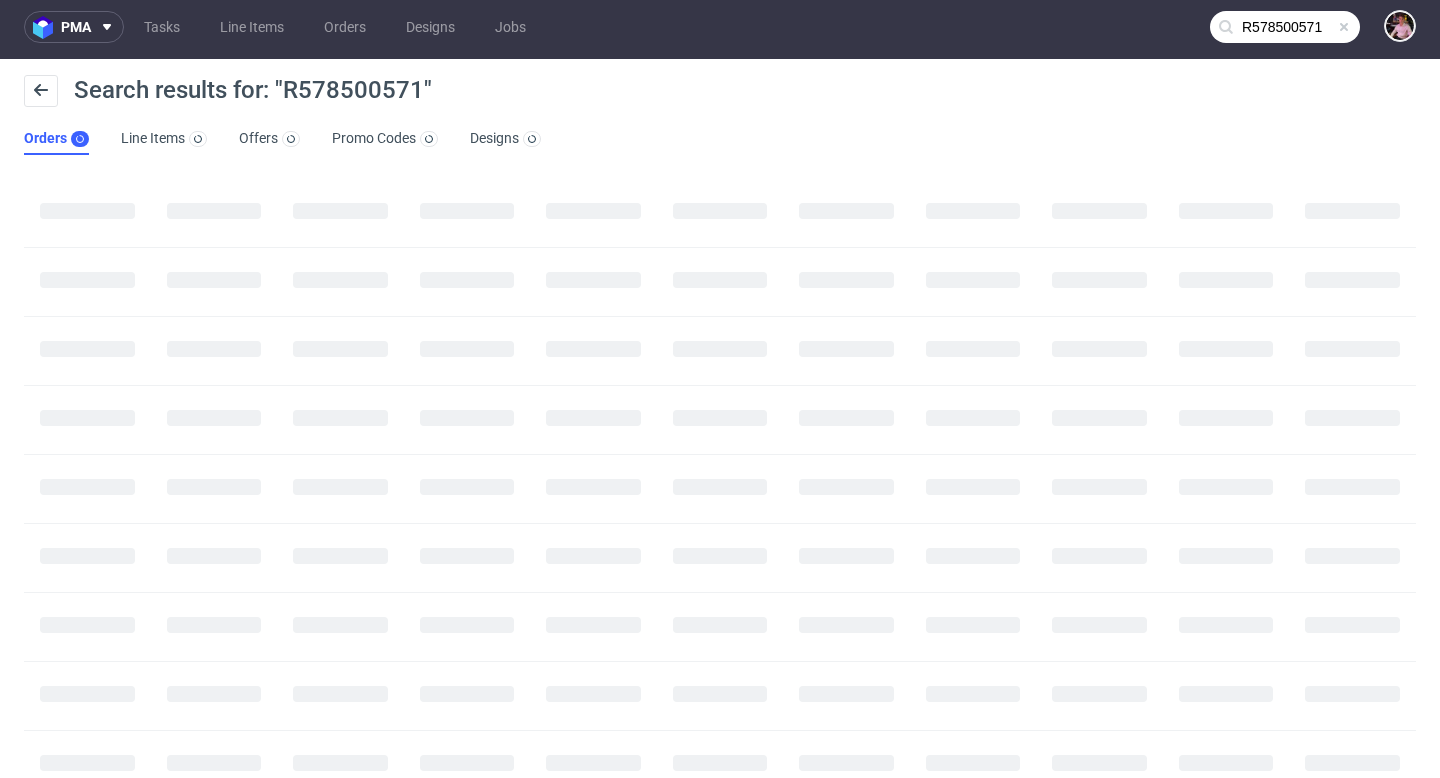 scroll, scrollTop: 0, scrollLeft: 0, axis: both 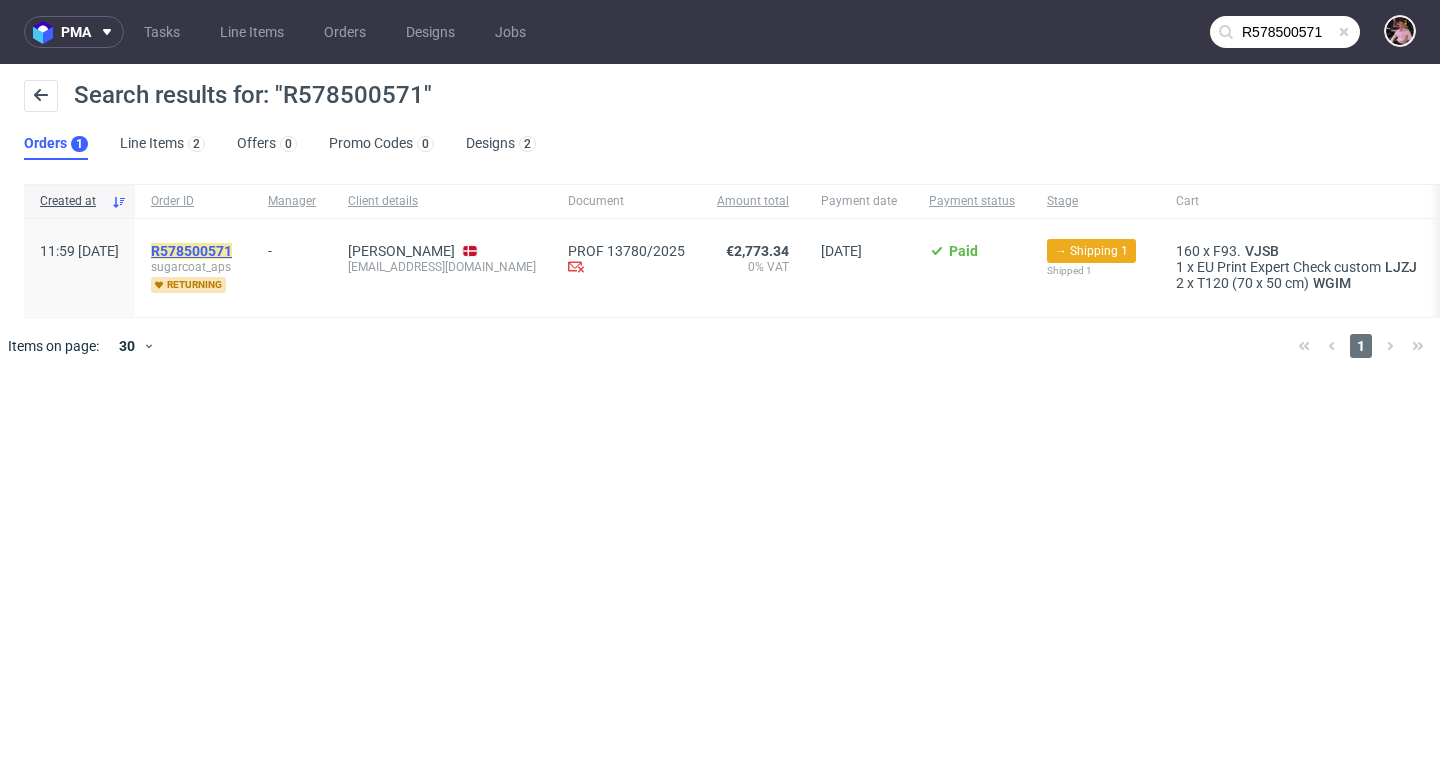 click on "R578500571" 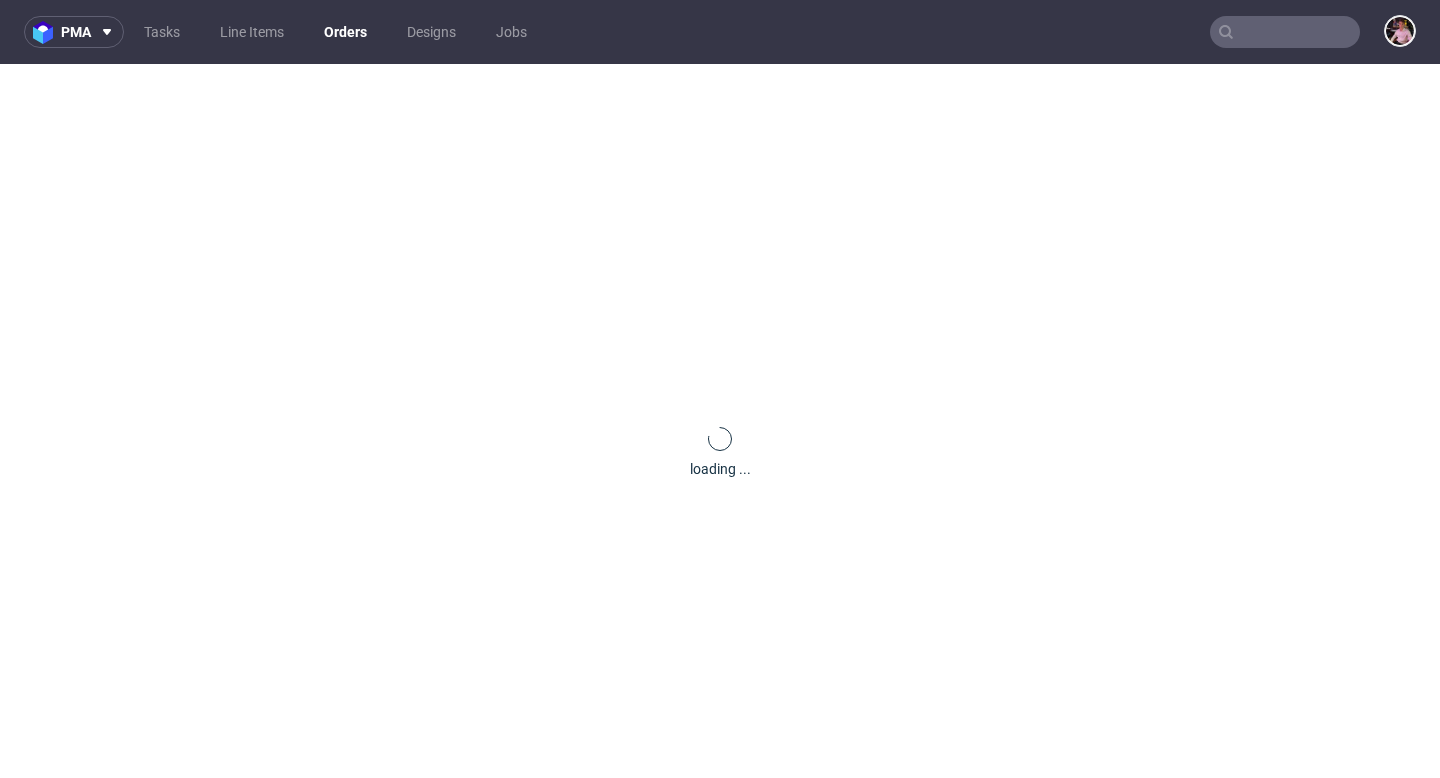 scroll, scrollTop: 5, scrollLeft: 0, axis: vertical 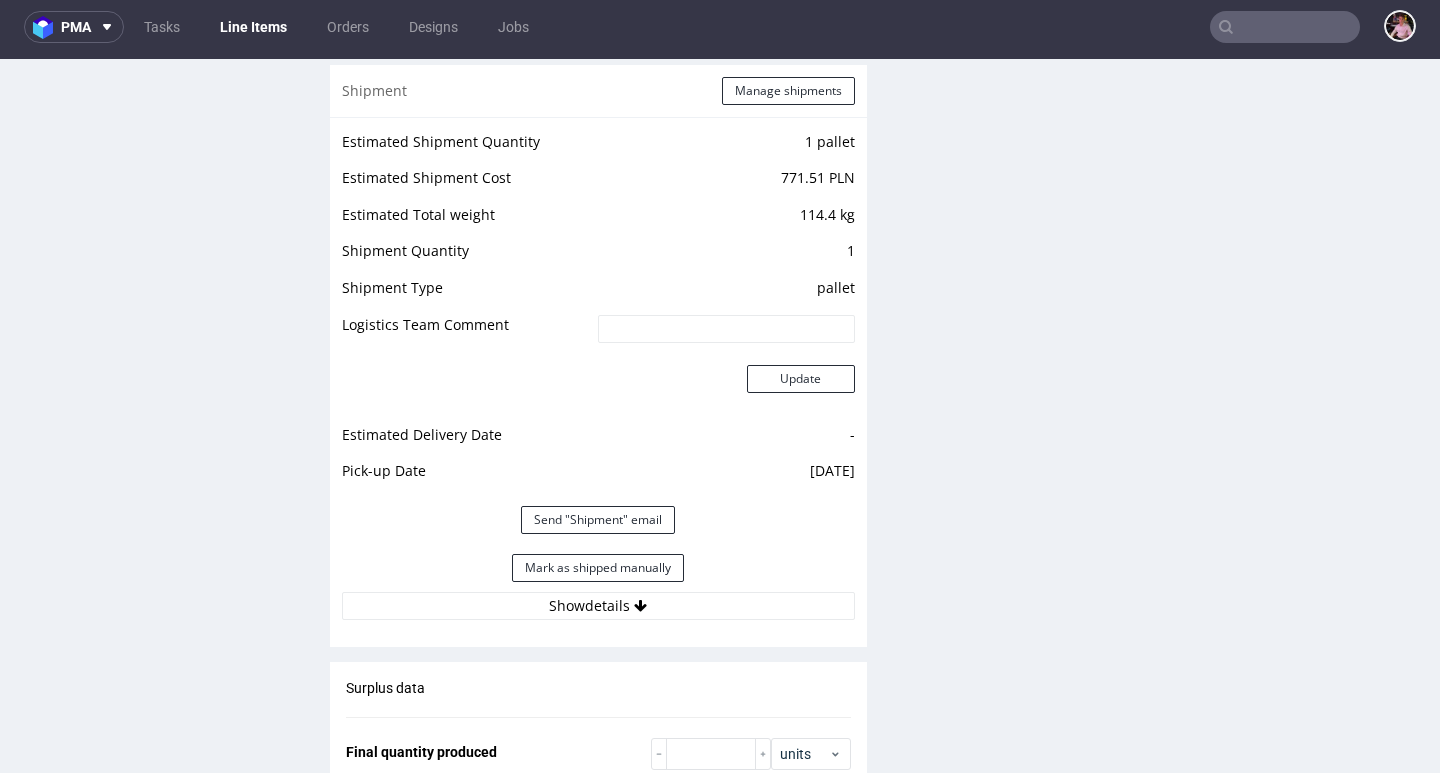 click on "Estimated Shipment Quantity 1 pallet   Estimated Shipment Cost 771.51 PLN   Estimated Total weight 114.4 kg   Shipment Quantity 1   Shipment Type pallet   Logistics Team Comment   Update   Estimated Delivery Date -   Pick-up Date [DATE]   Send "Shipment" email [PERSON_NAME] as shipped manually Show  details" at bounding box center [598, 374] 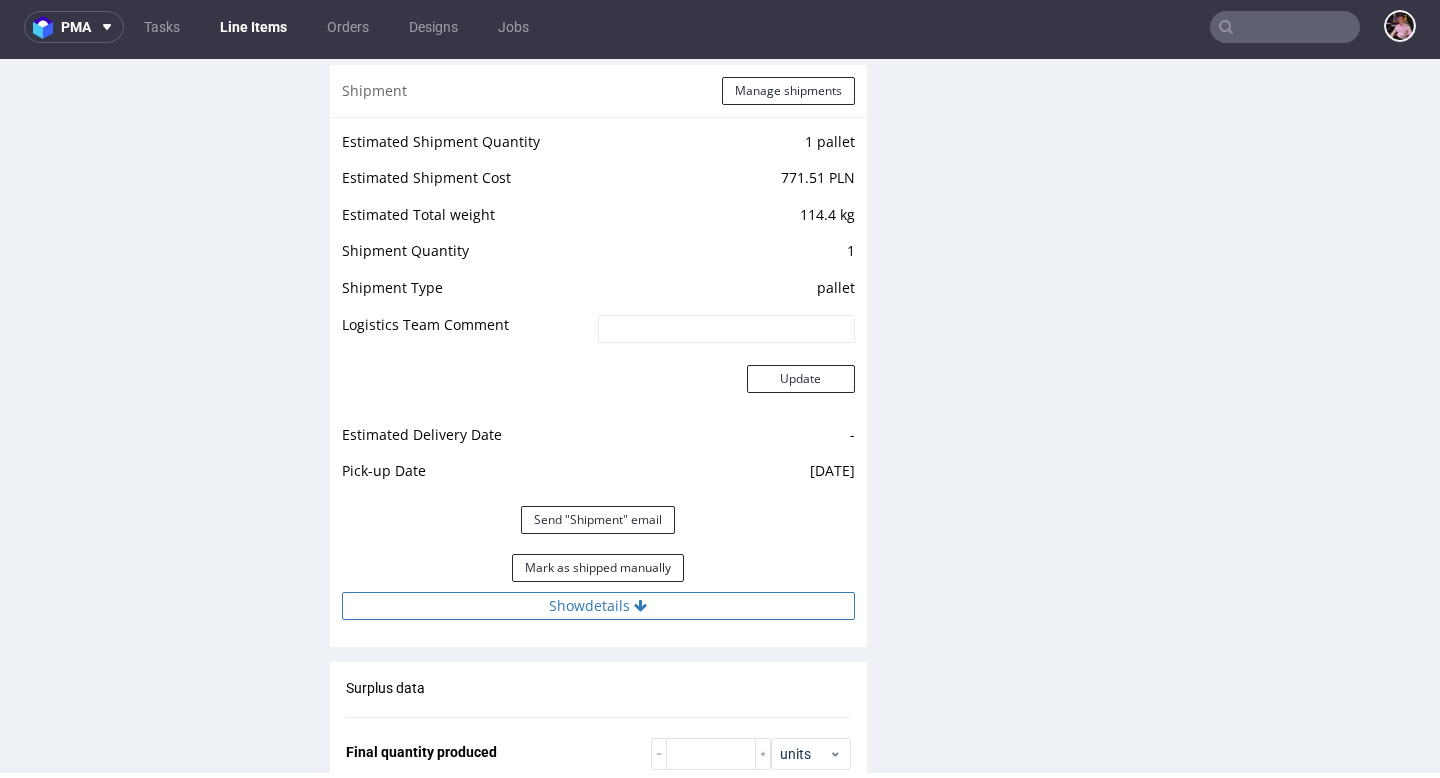 click on "Show  details" at bounding box center (598, 606) 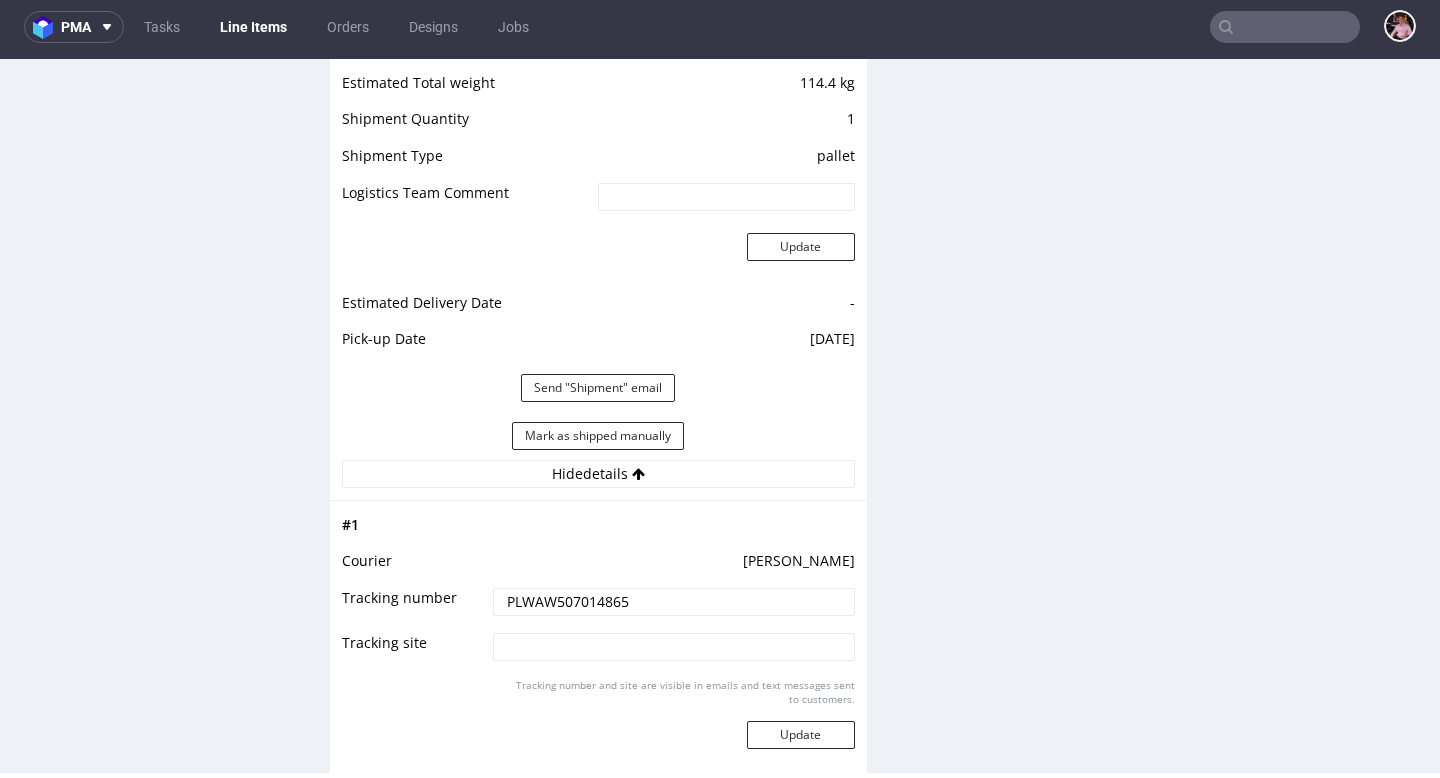 scroll, scrollTop: 2581, scrollLeft: 0, axis: vertical 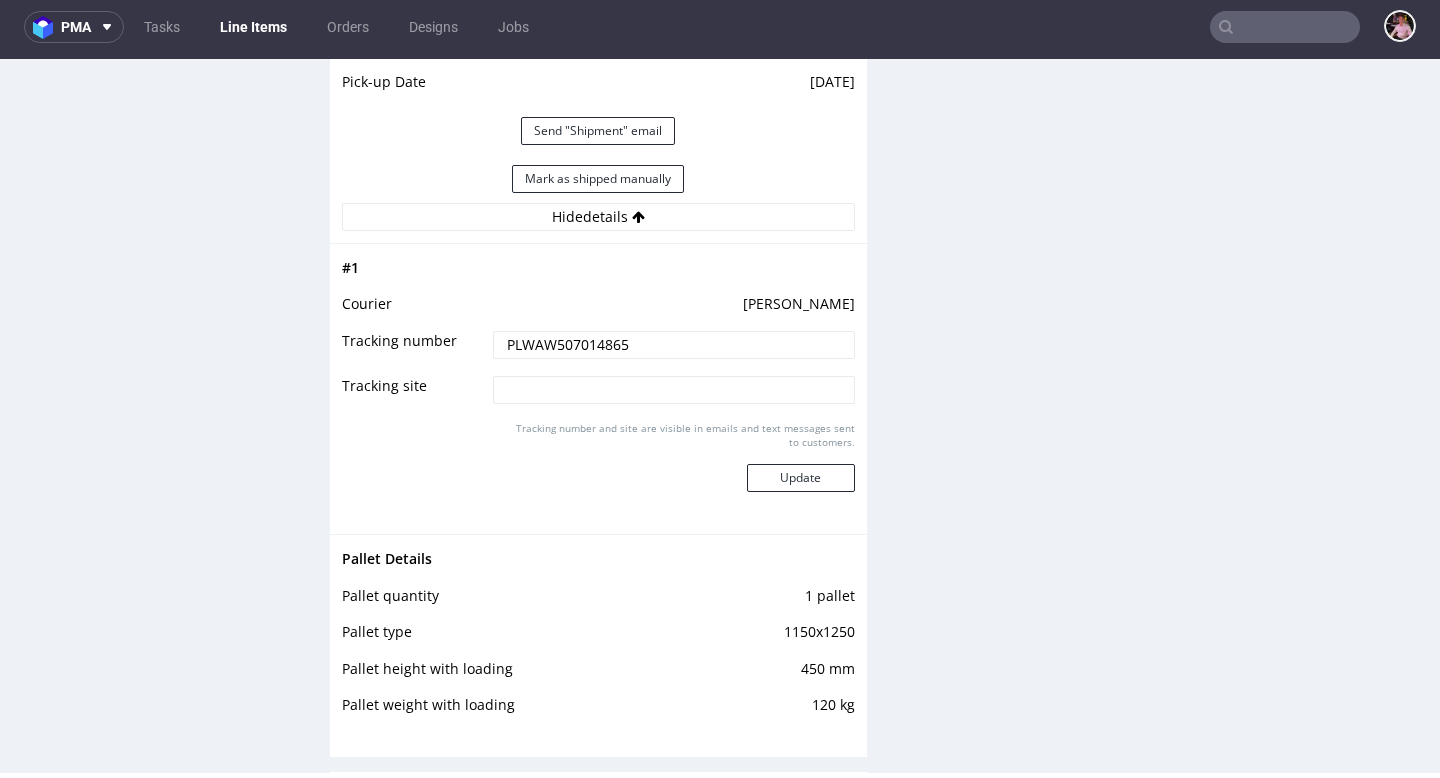 drag, startPoint x: 667, startPoint y: 356, endPoint x: 479, endPoint y: 346, distance: 188.26576 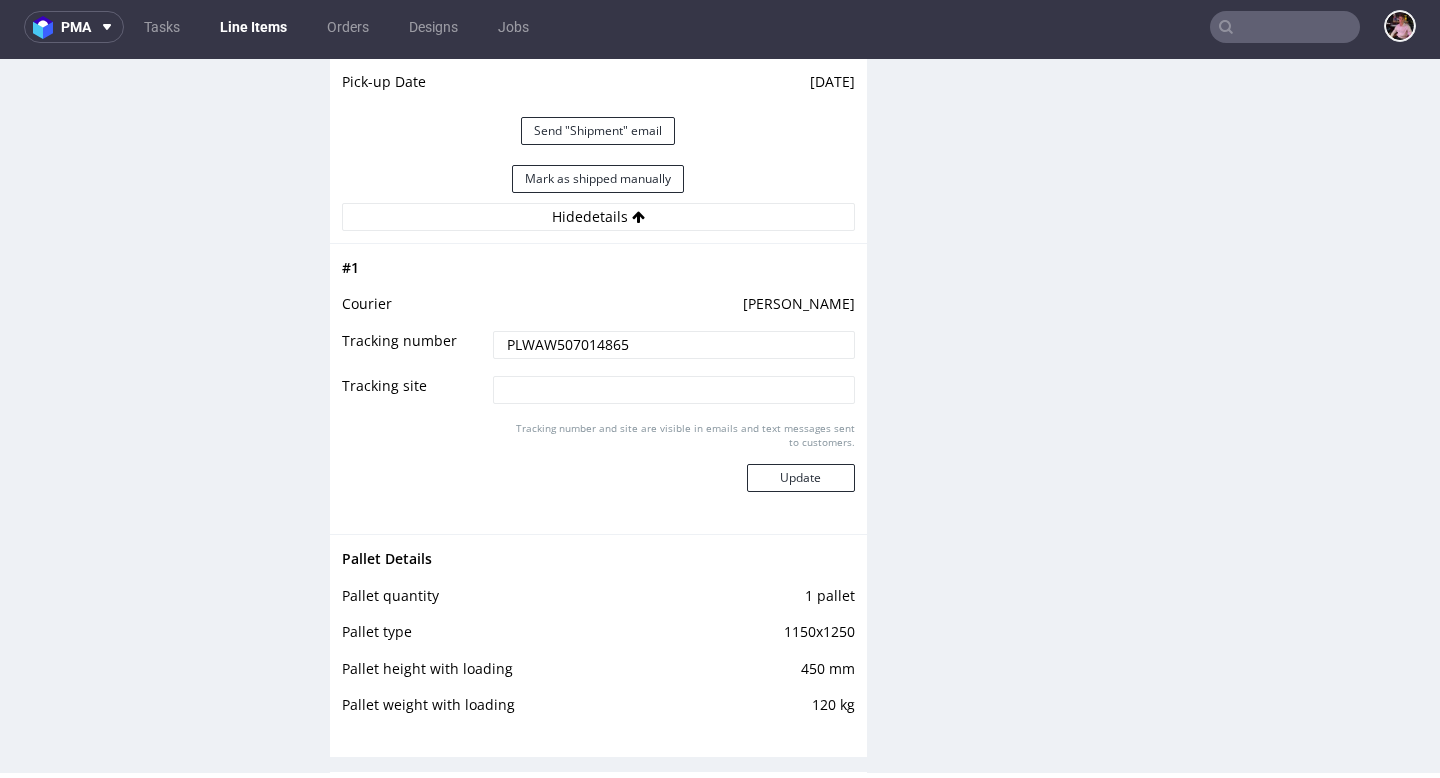 click at bounding box center [1285, 27] 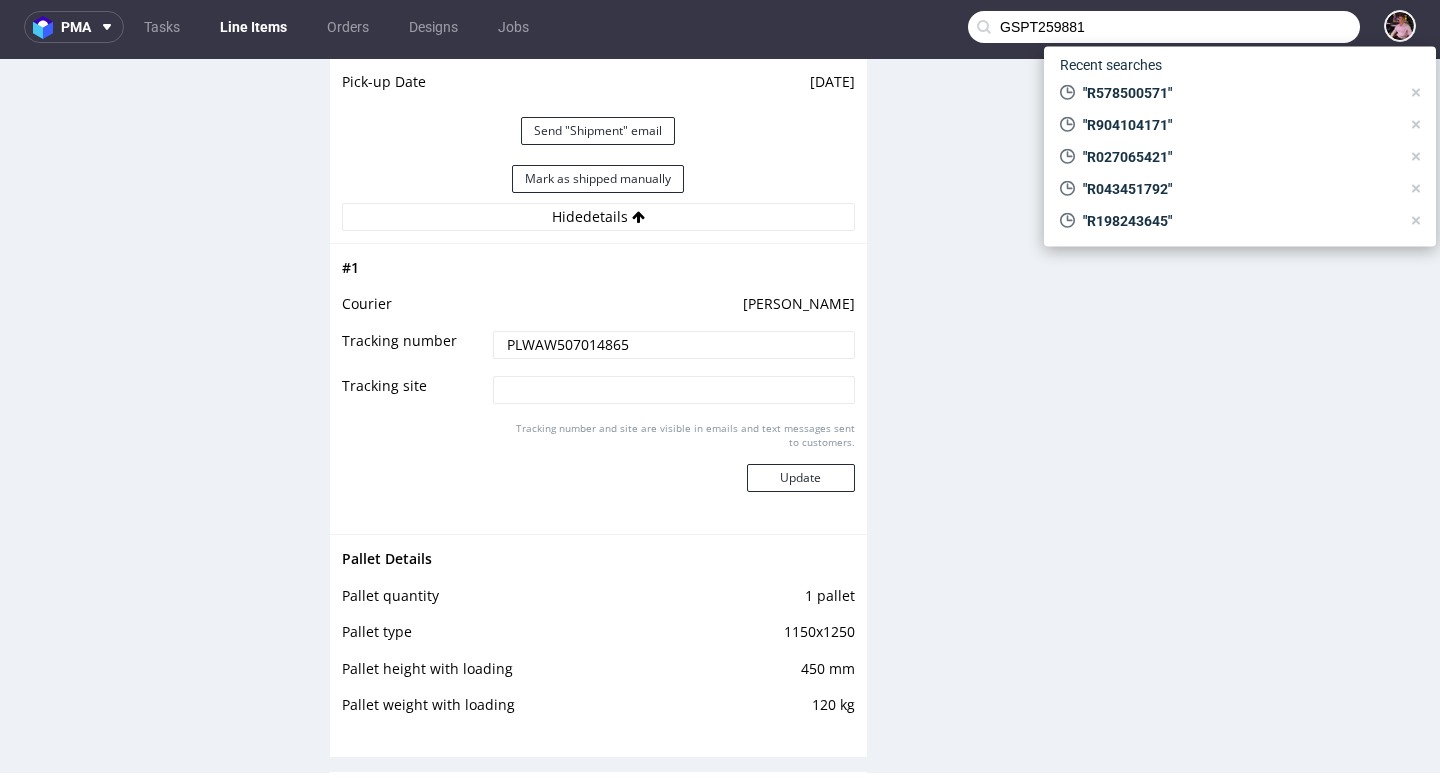 type on "GSPT259881" 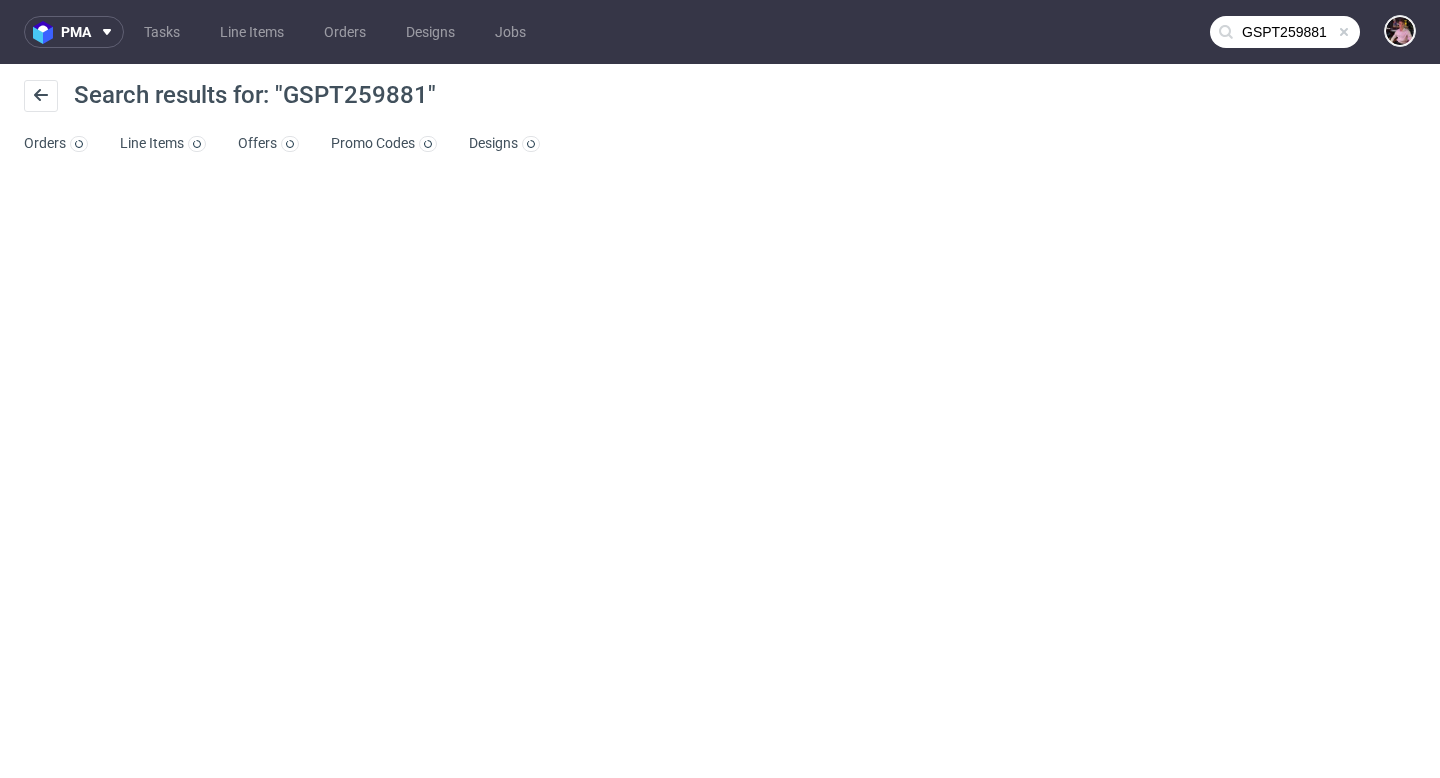scroll, scrollTop: 0, scrollLeft: 0, axis: both 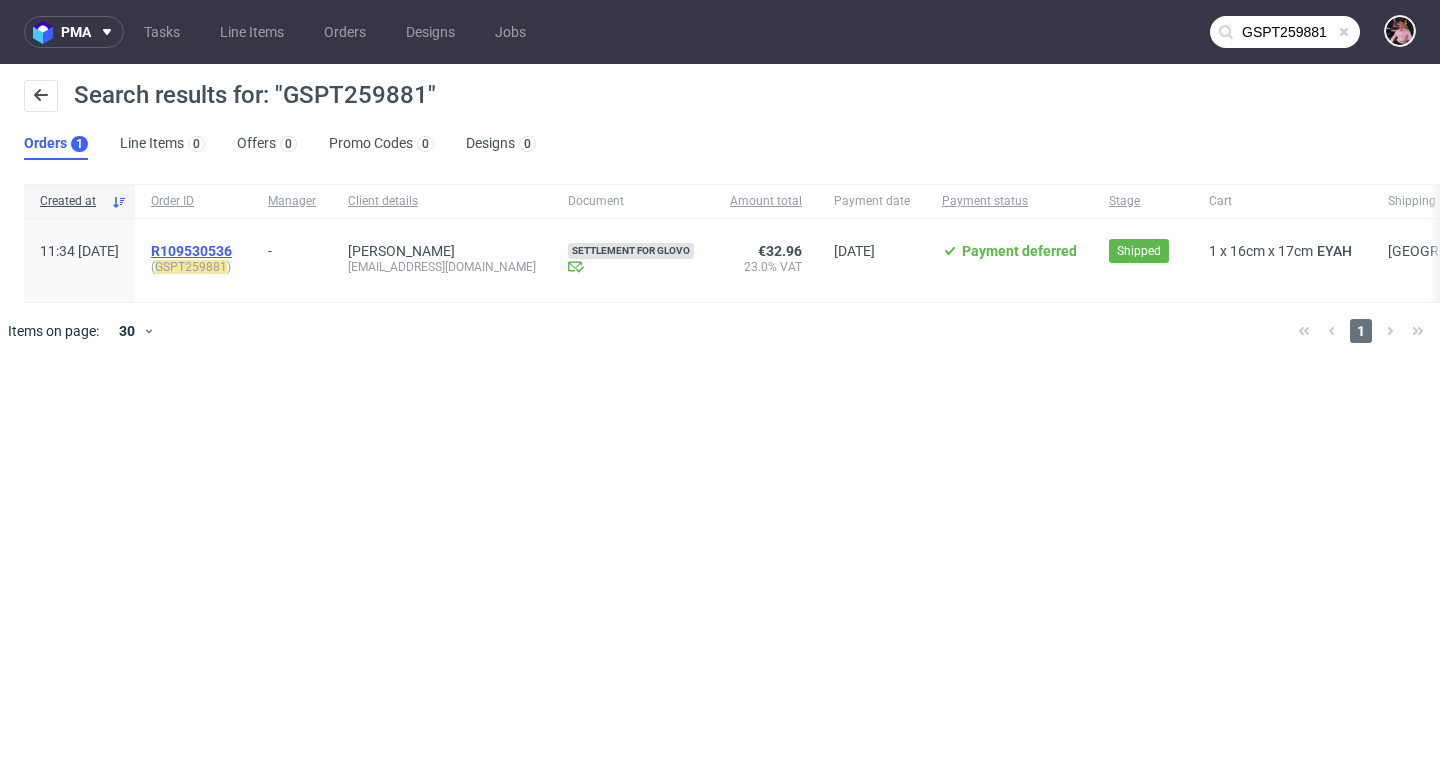 click on "R109530536" at bounding box center (191, 251) 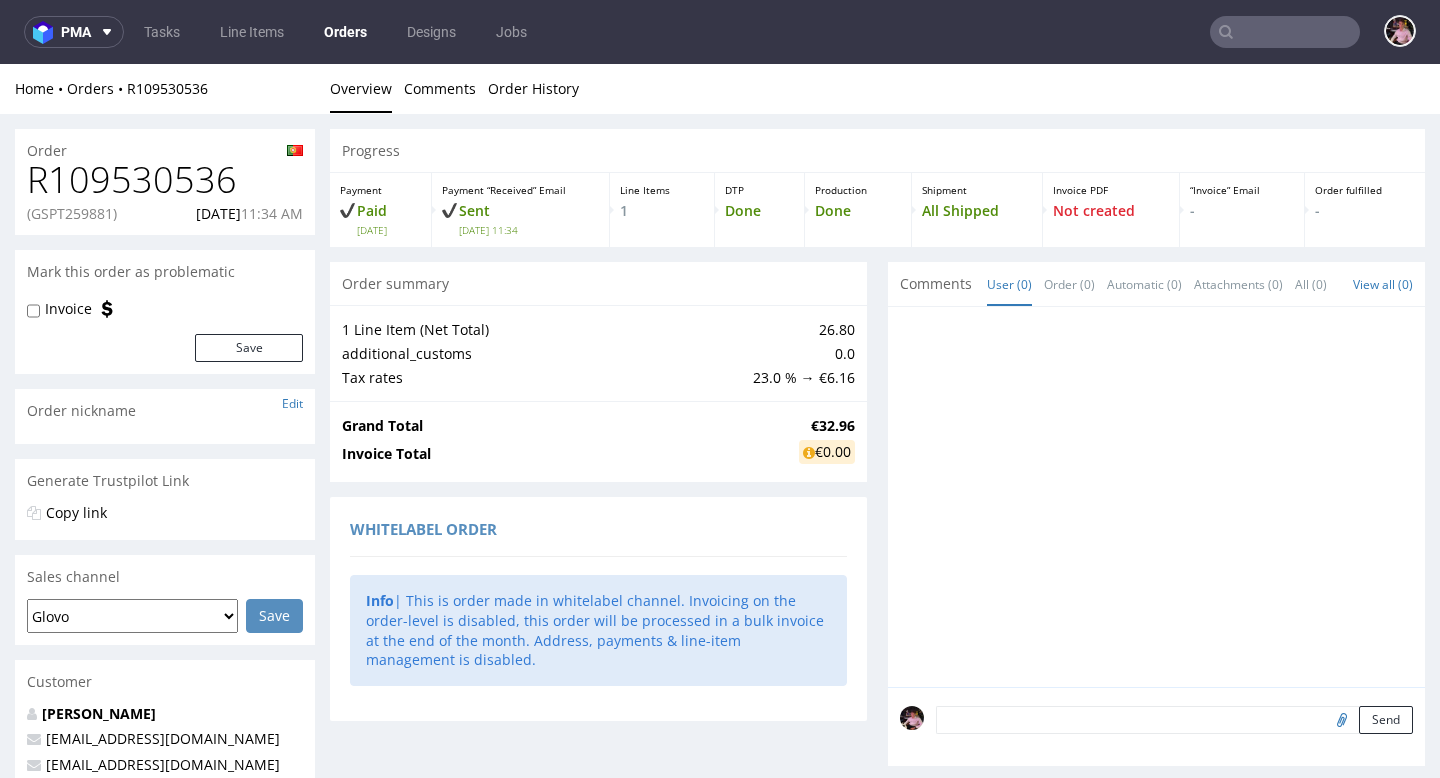 scroll, scrollTop: 490, scrollLeft: 0, axis: vertical 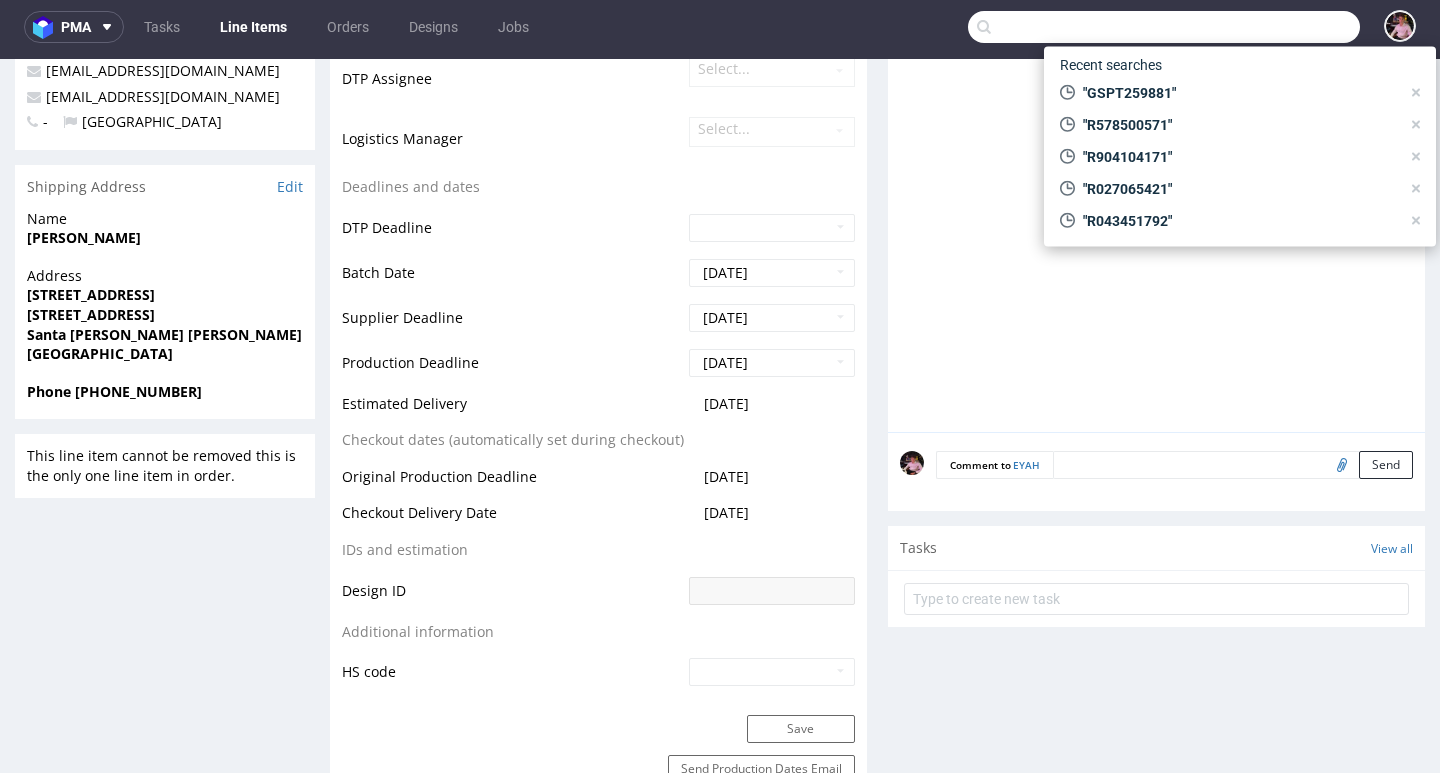 click at bounding box center (1164, 27) 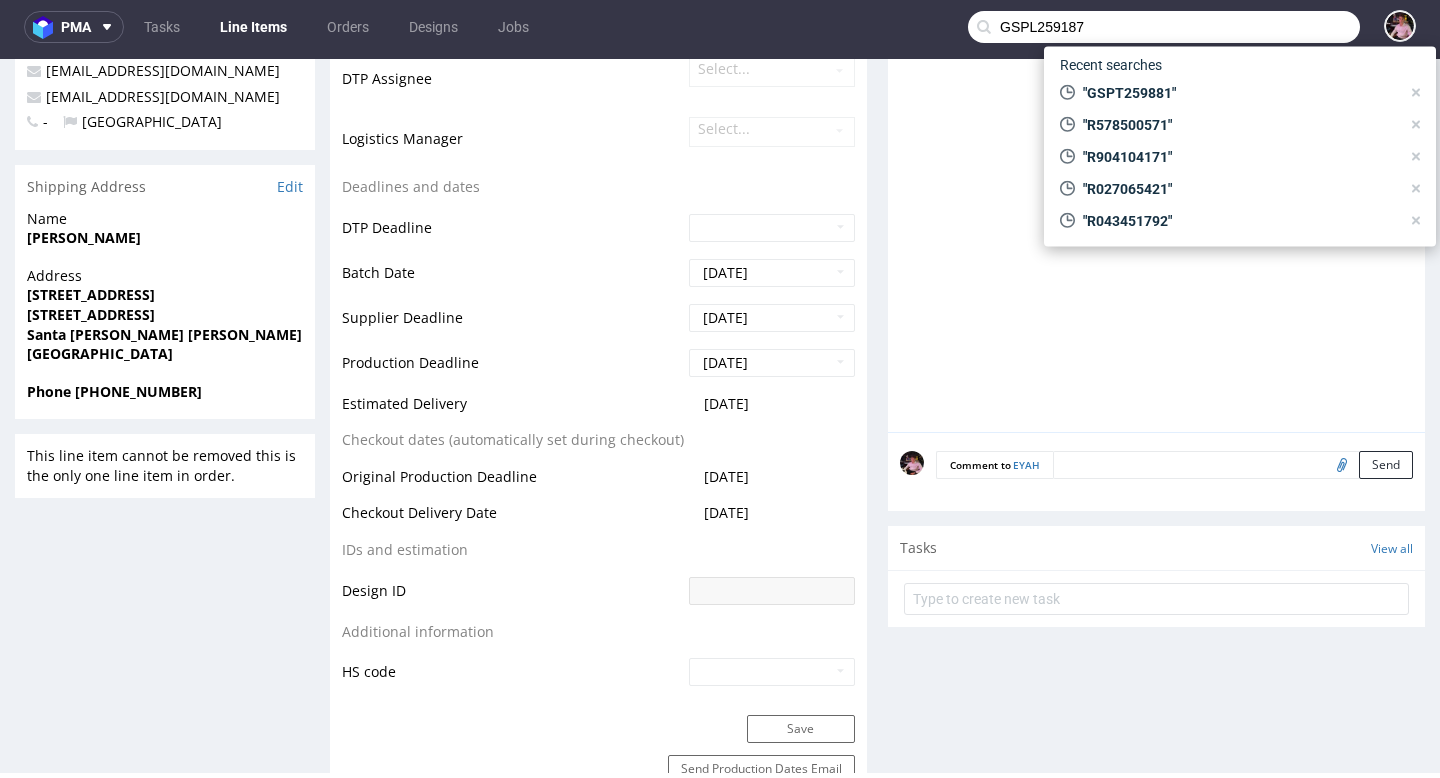 type on "GSPL259187" 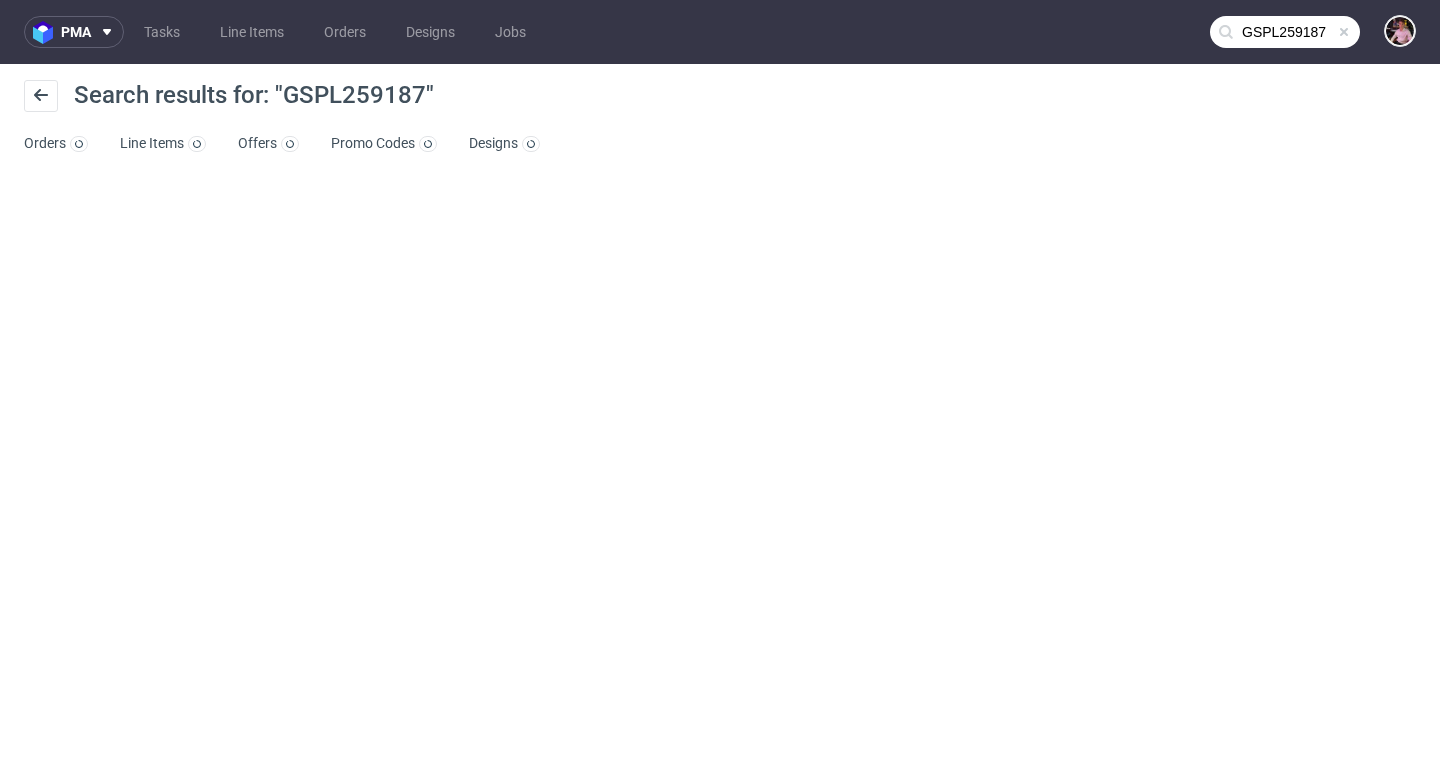 scroll, scrollTop: 0, scrollLeft: 0, axis: both 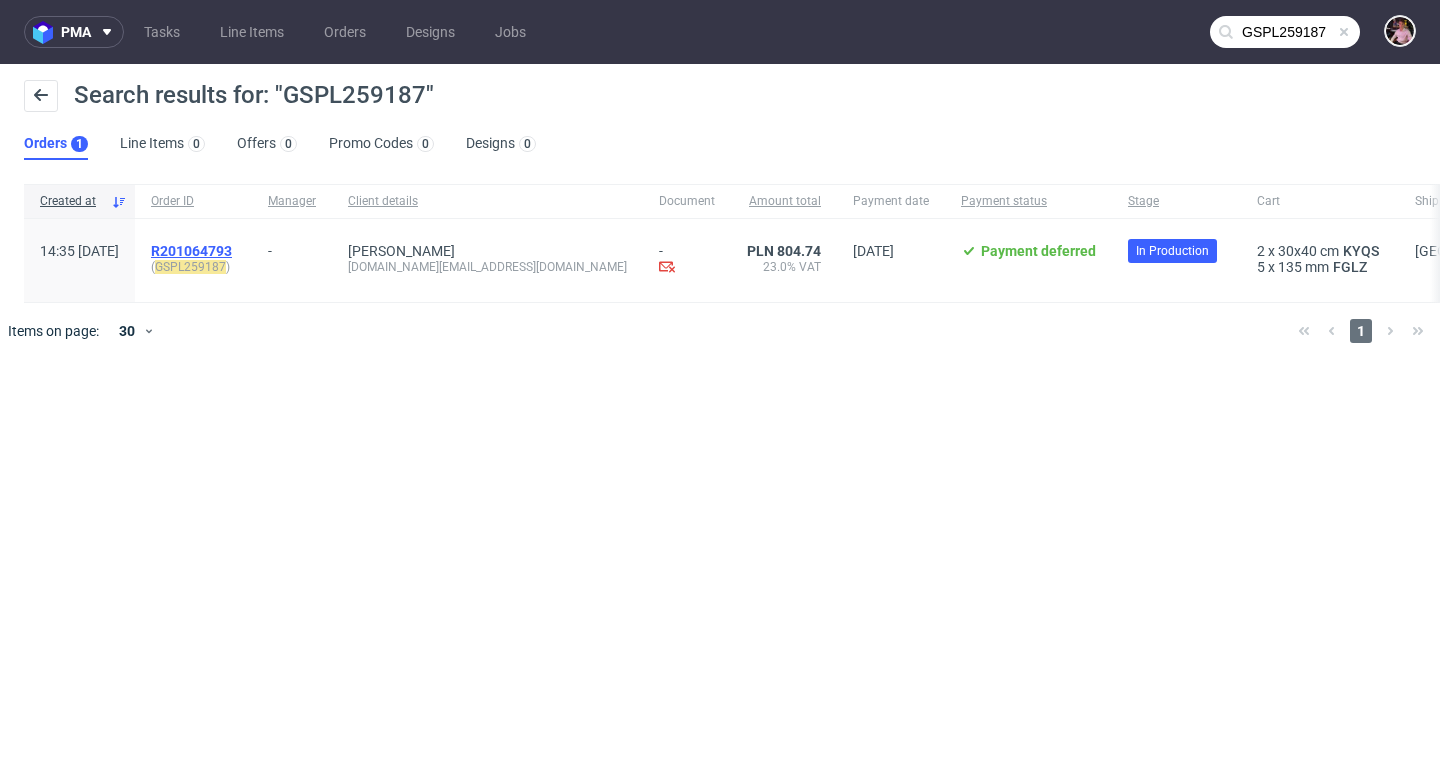 click on "R201064793" at bounding box center (191, 251) 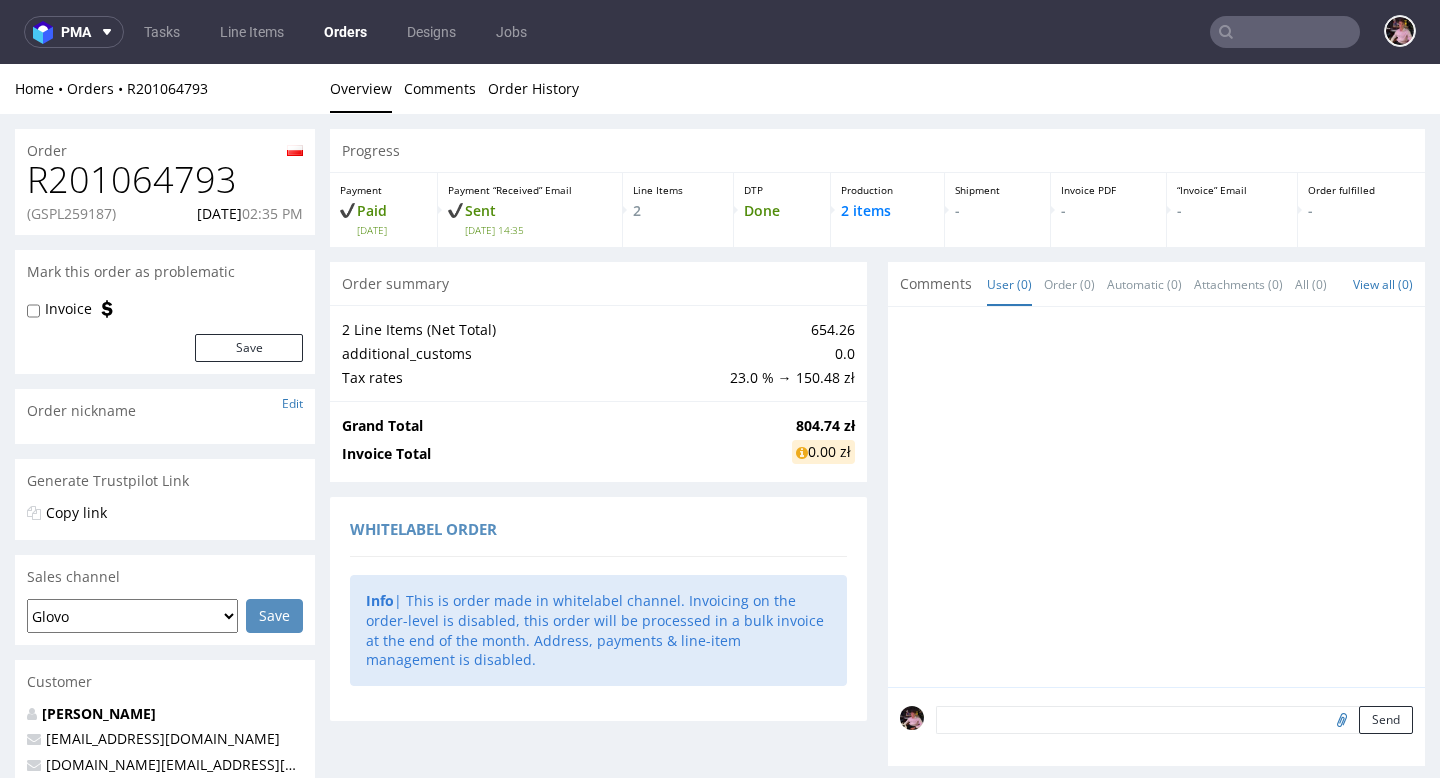 scroll, scrollTop: 419, scrollLeft: 0, axis: vertical 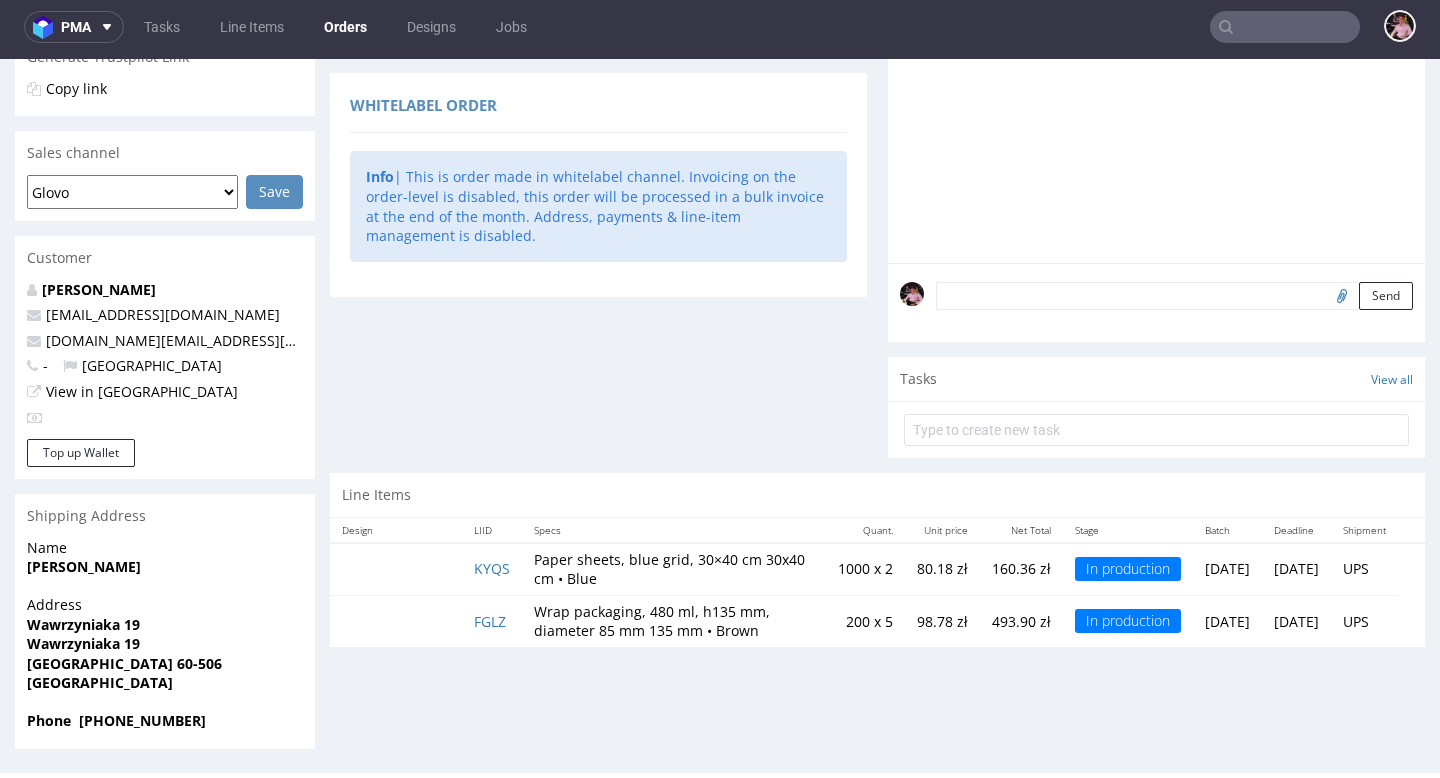 click at bounding box center [1285, 27] 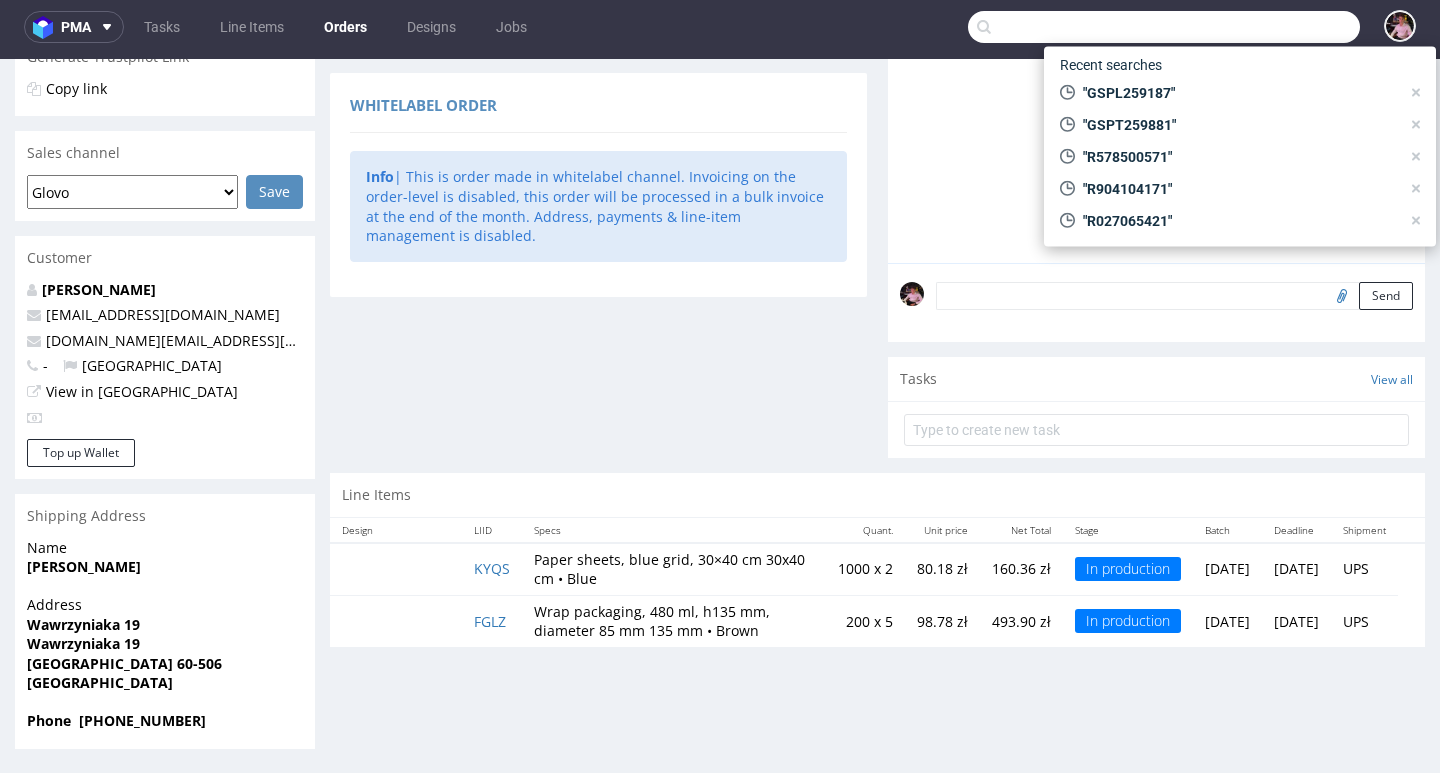 paste on "R254524717" 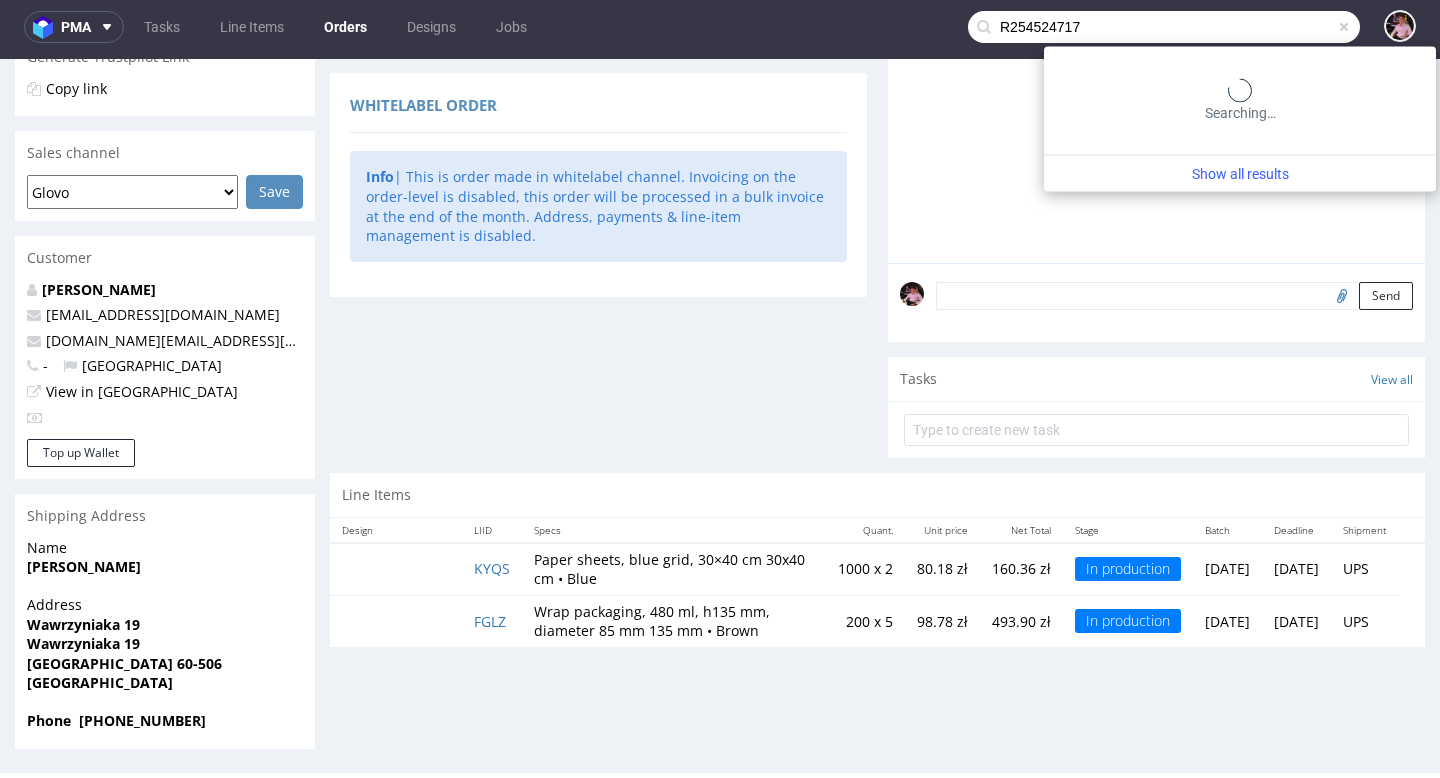type on "R254524717" 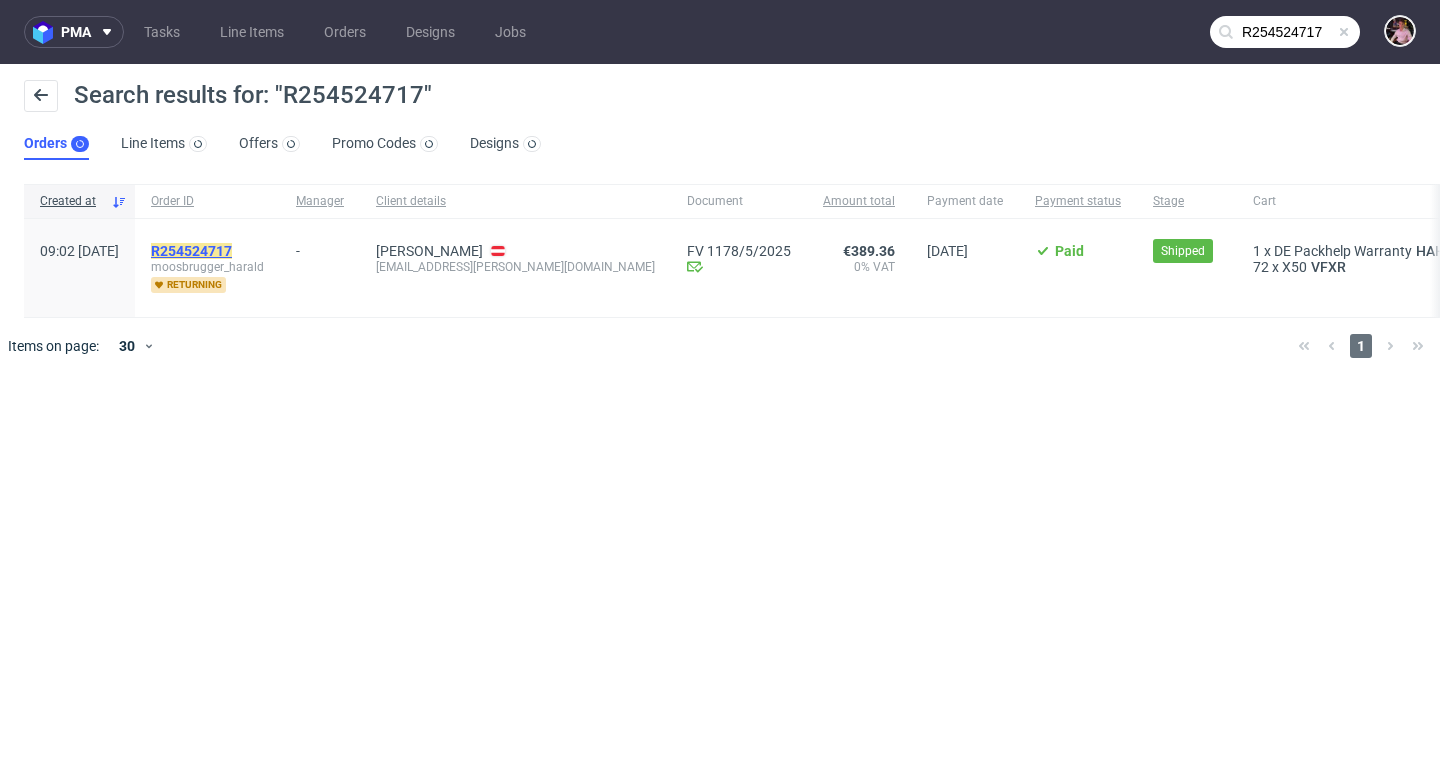 click on "R254524717" 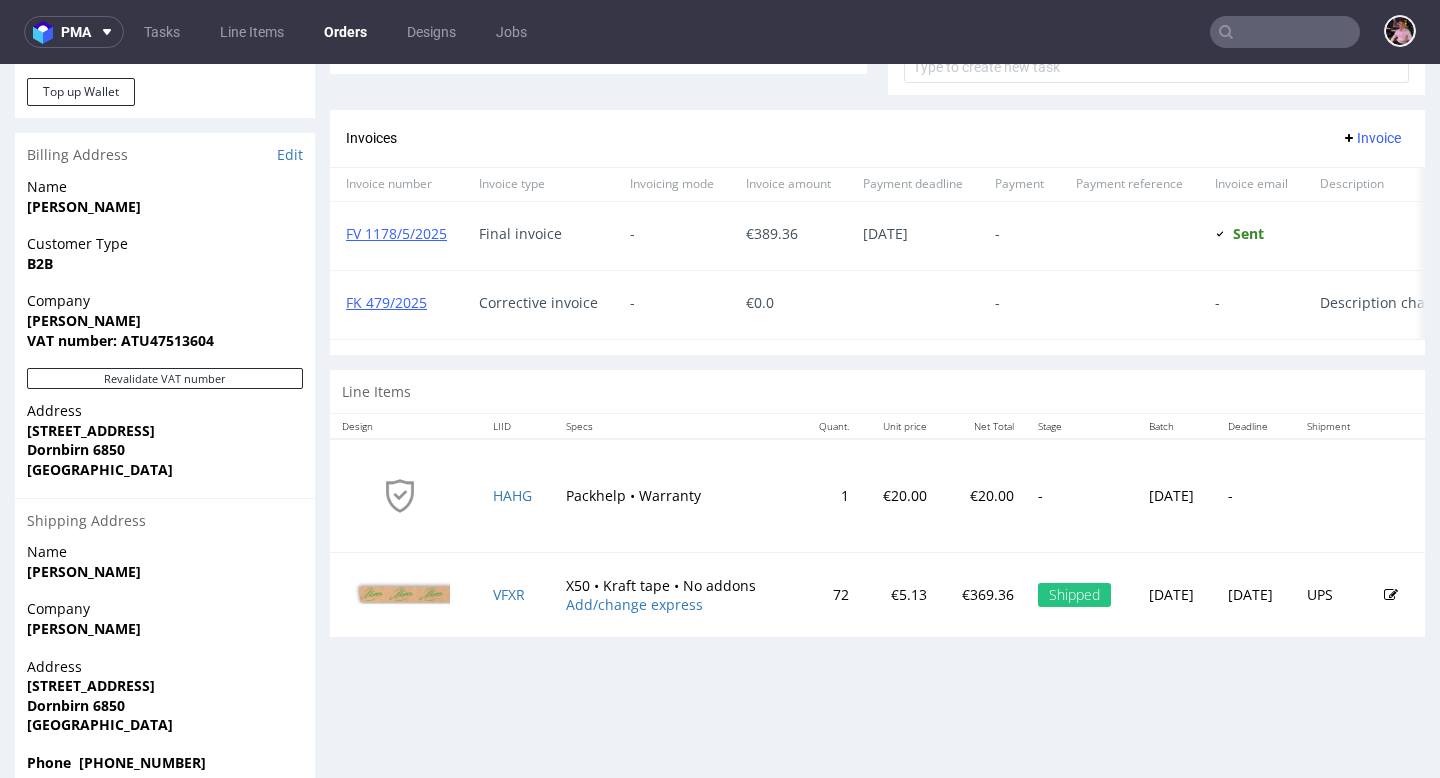 scroll, scrollTop: 830, scrollLeft: 0, axis: vertical 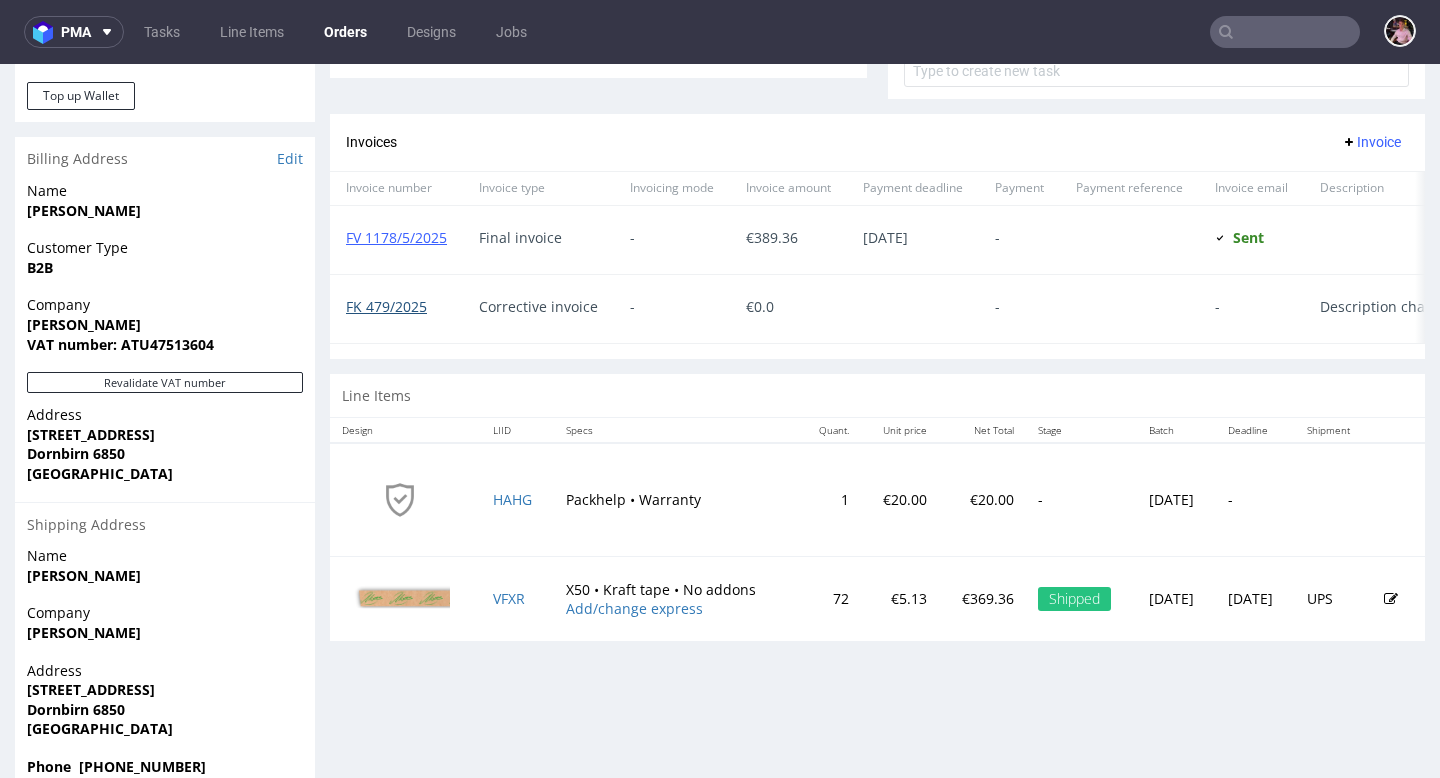 click on "FK 479/2025" at bounding box center (386, 306) 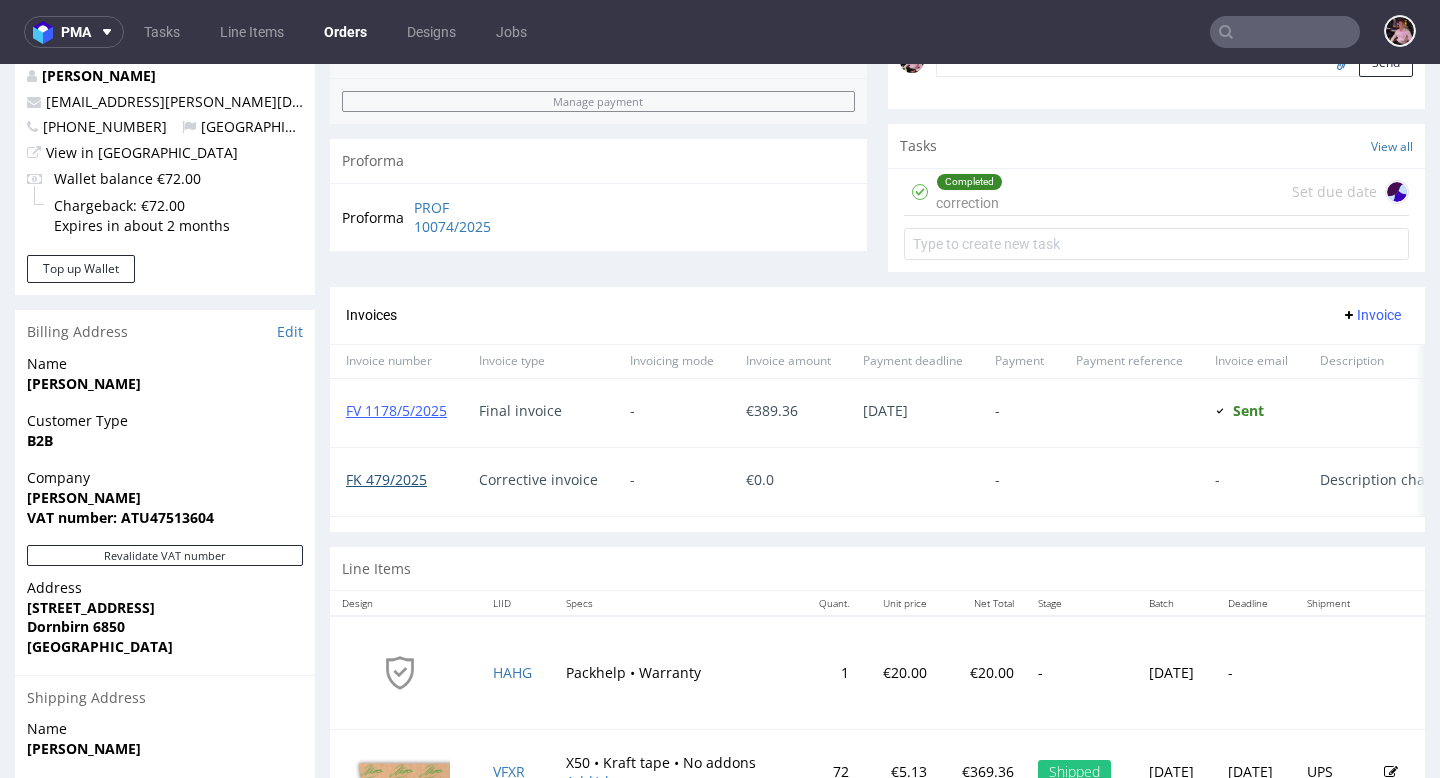 scroll, scrollTop: 486, scrollLeft: 0, axis: vertical 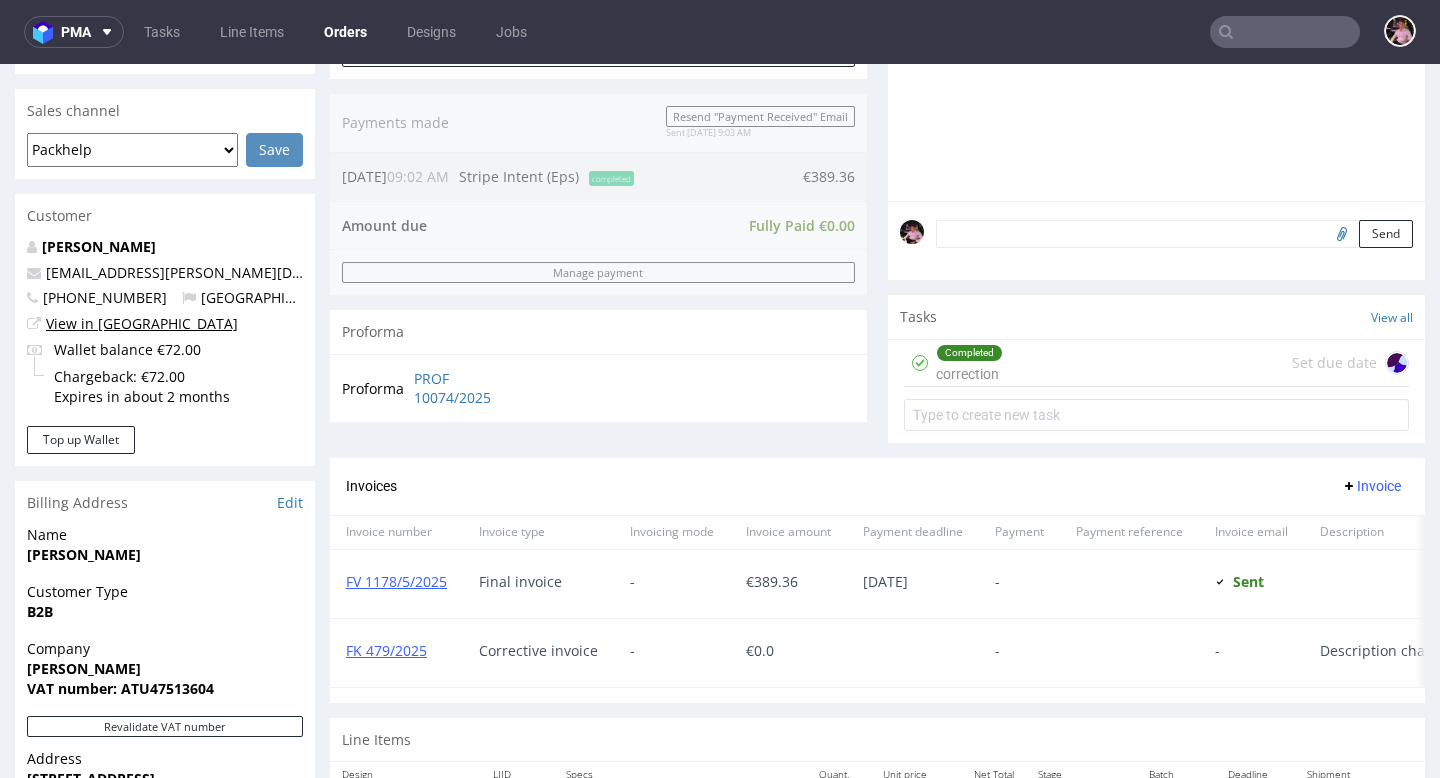 click on "View in [GEOGRAPHIC_DATA]" at bounding box center [142, 323] 